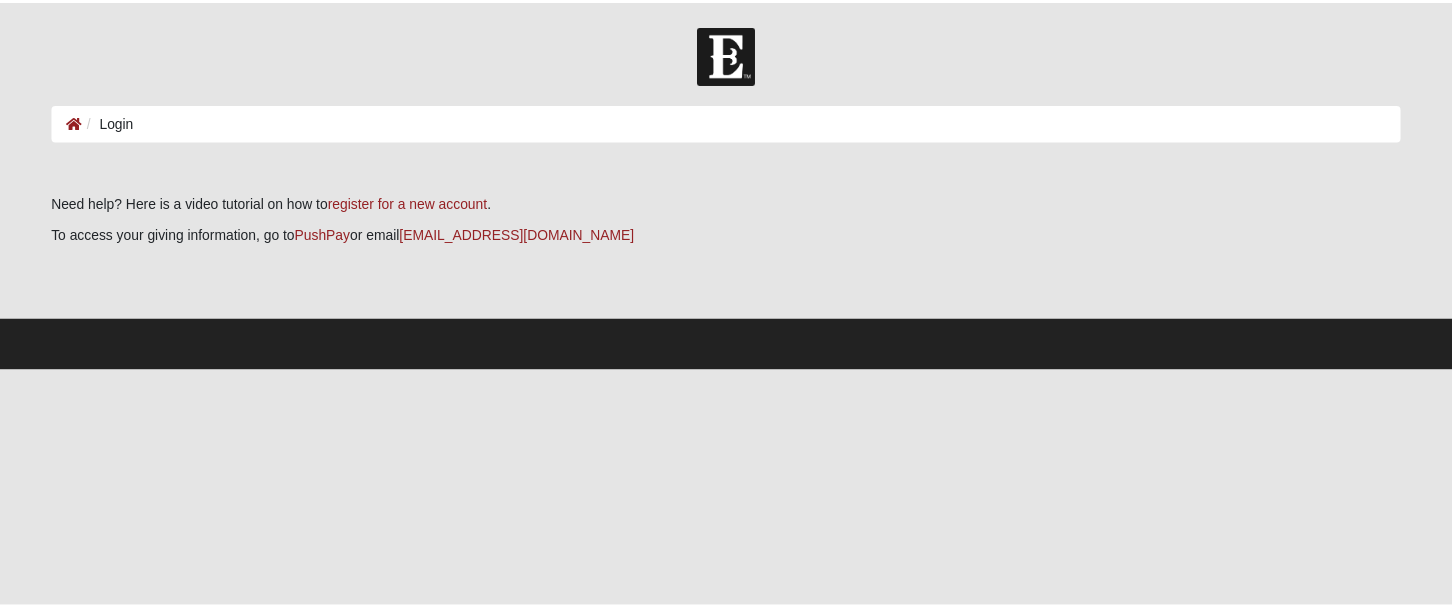 scroll, scrollTop: 0, scrollLeft: 0, axis: both 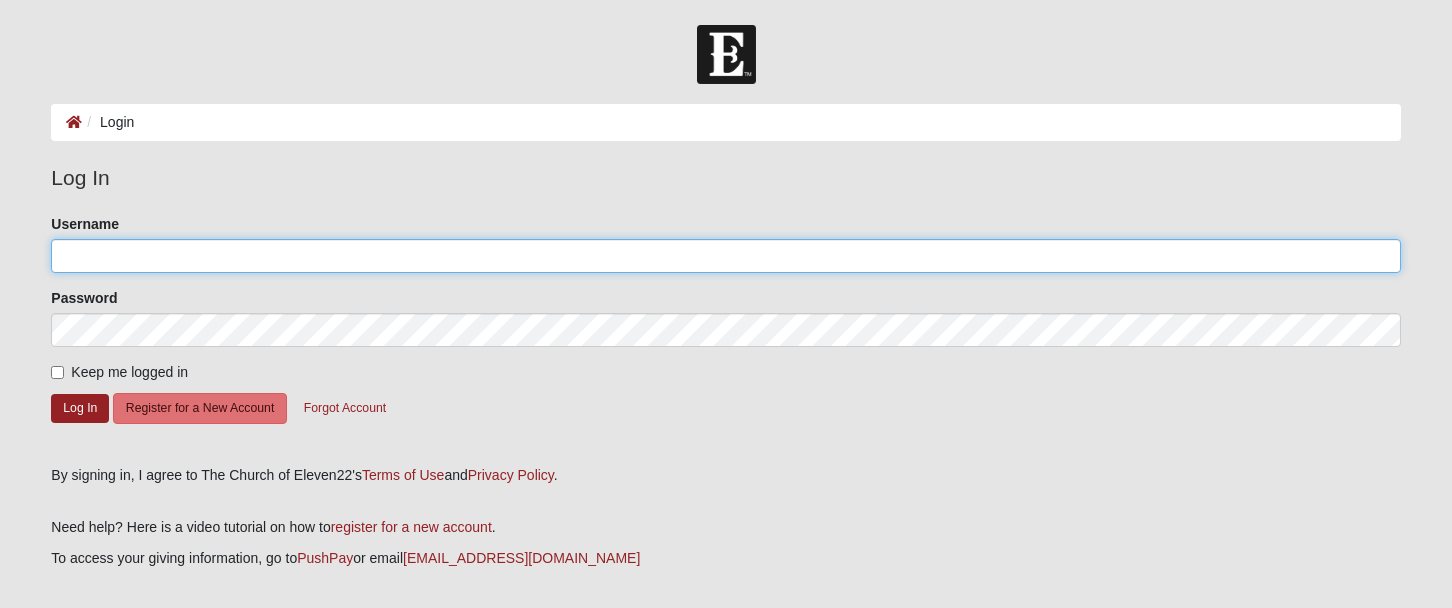 type on "debialford@gmail.com" 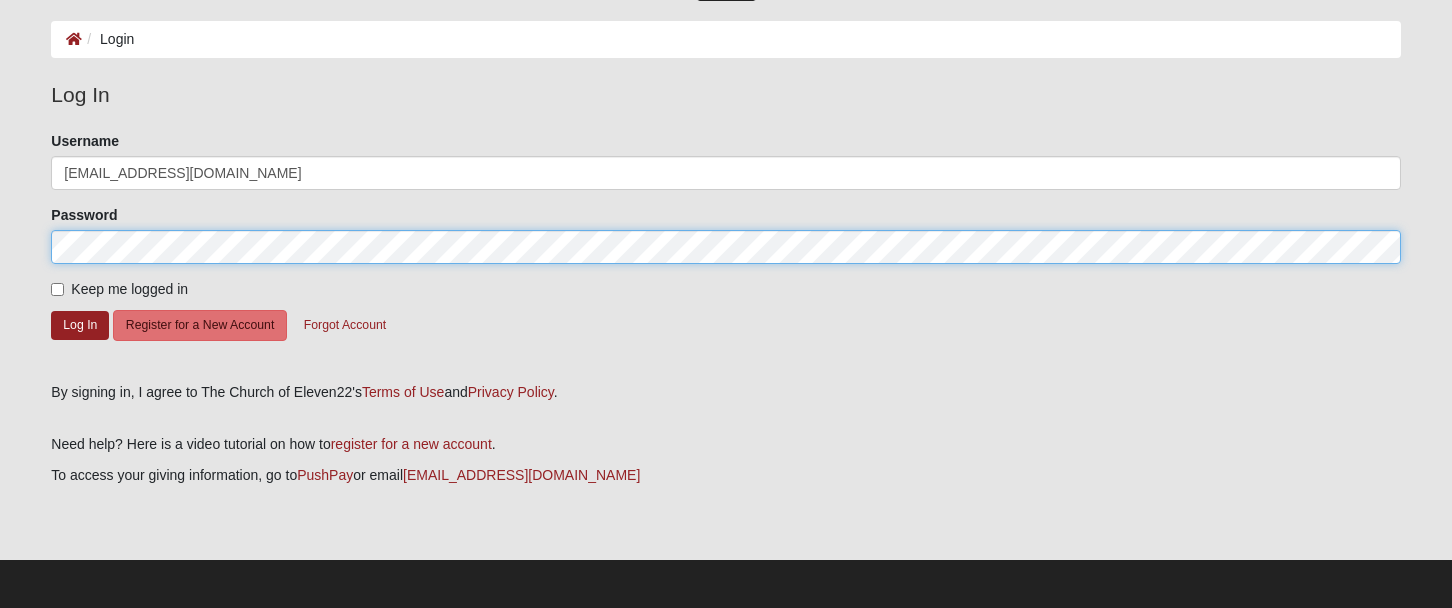 scroll, scrollTop: 85, scrollLeft: 0, axis: vertical 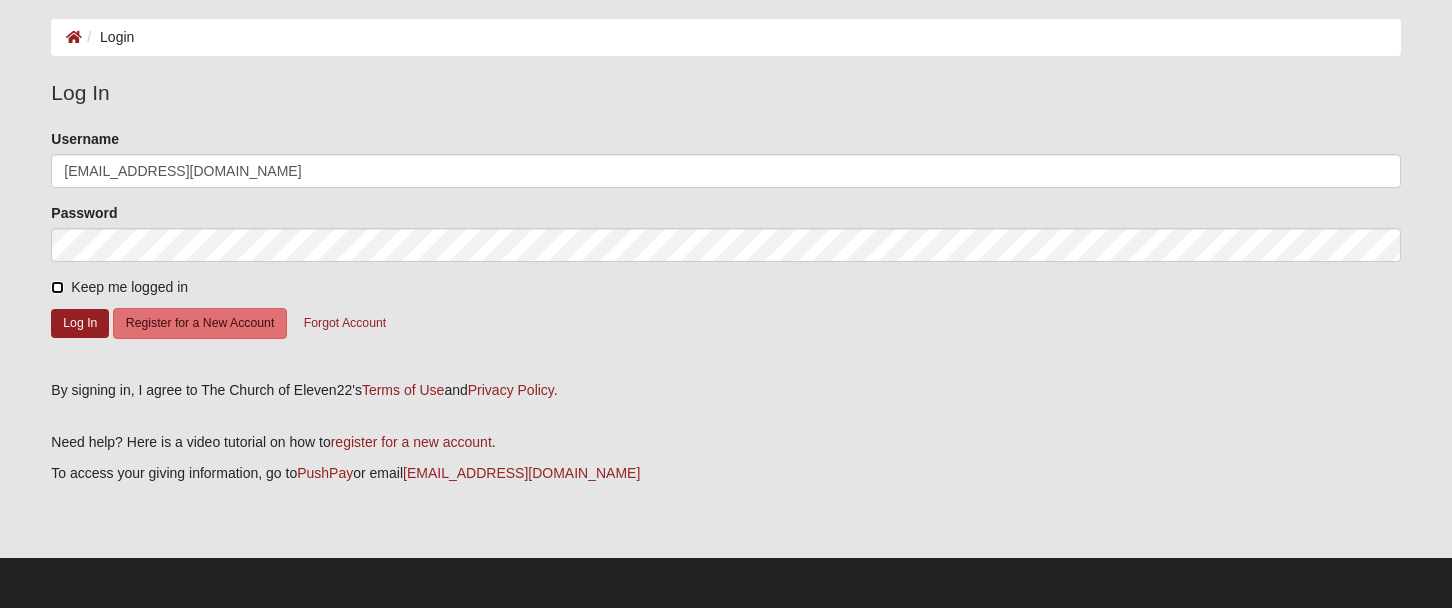 click on "Keep me logged in" at bounding box center (57, 287) 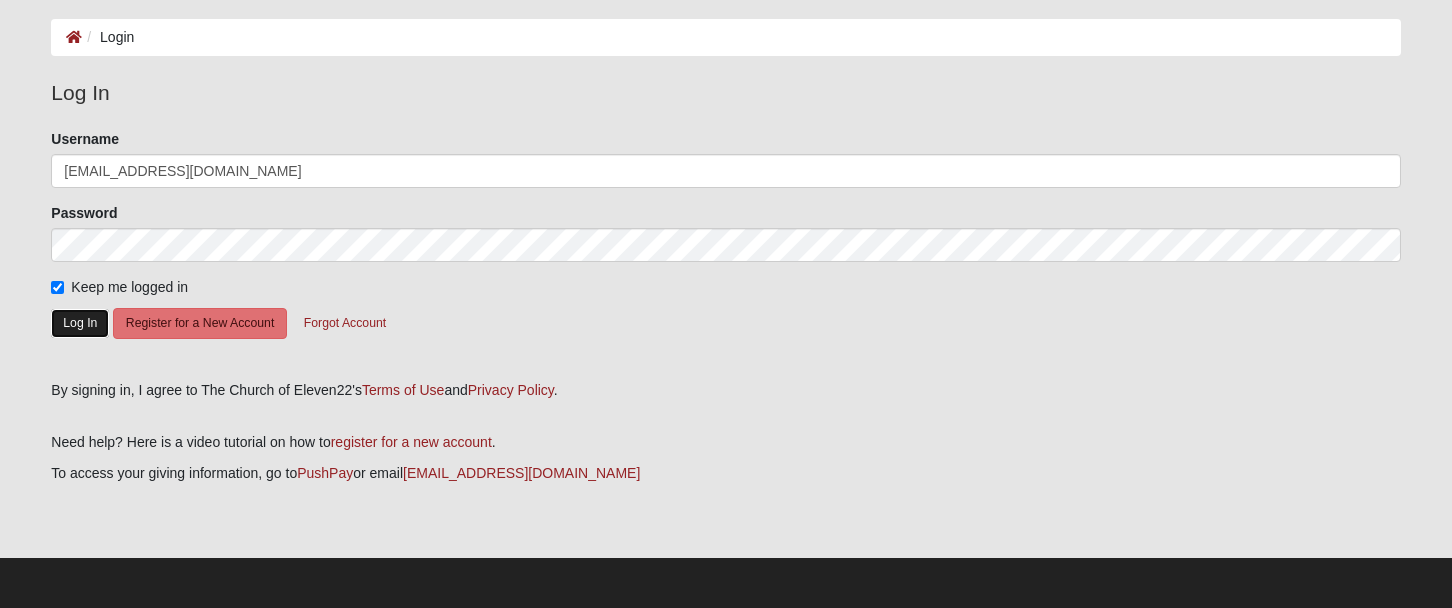 click on "Log In" 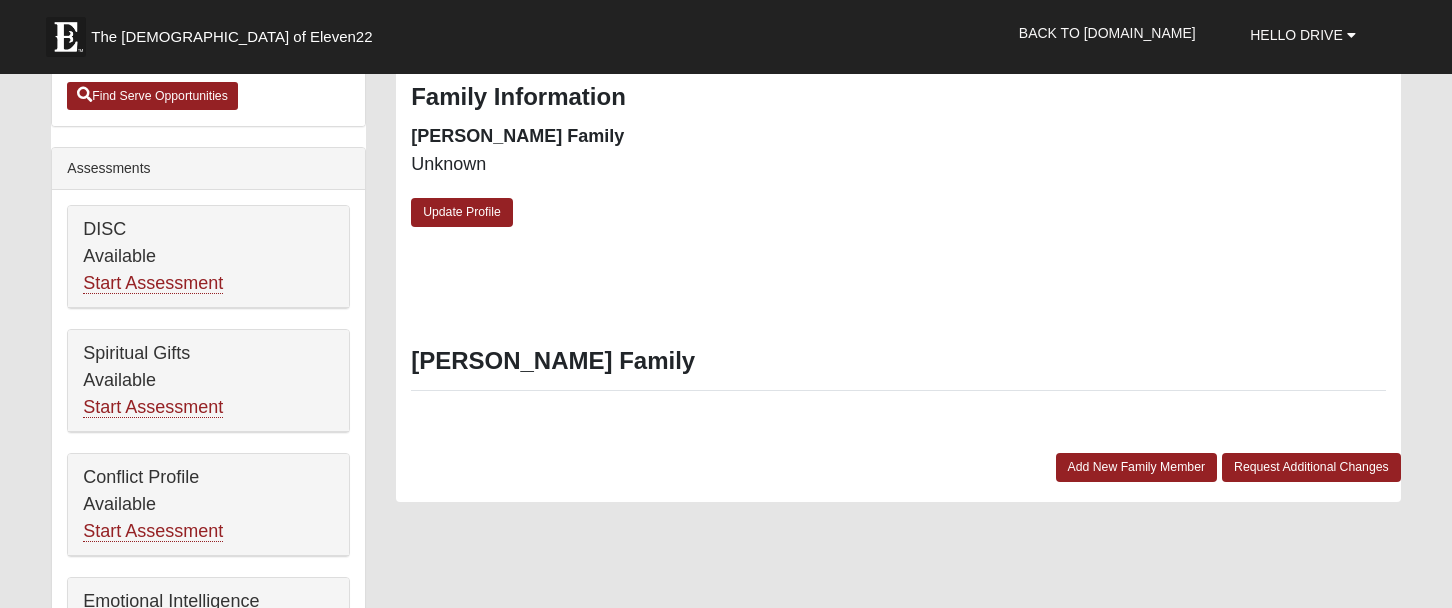 scroll, scrollTop: 700, scrollLeft: 0, axis: vertical 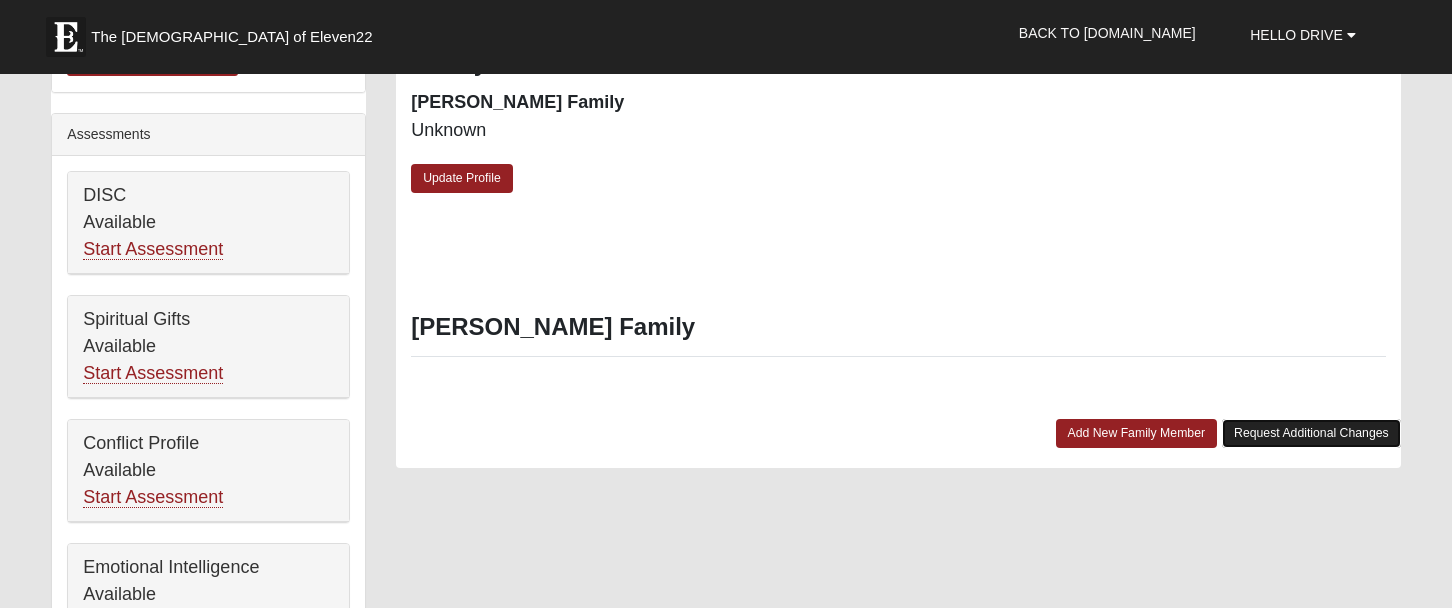 click on "Request Additional Changes" at bounding box center (1311, 433) 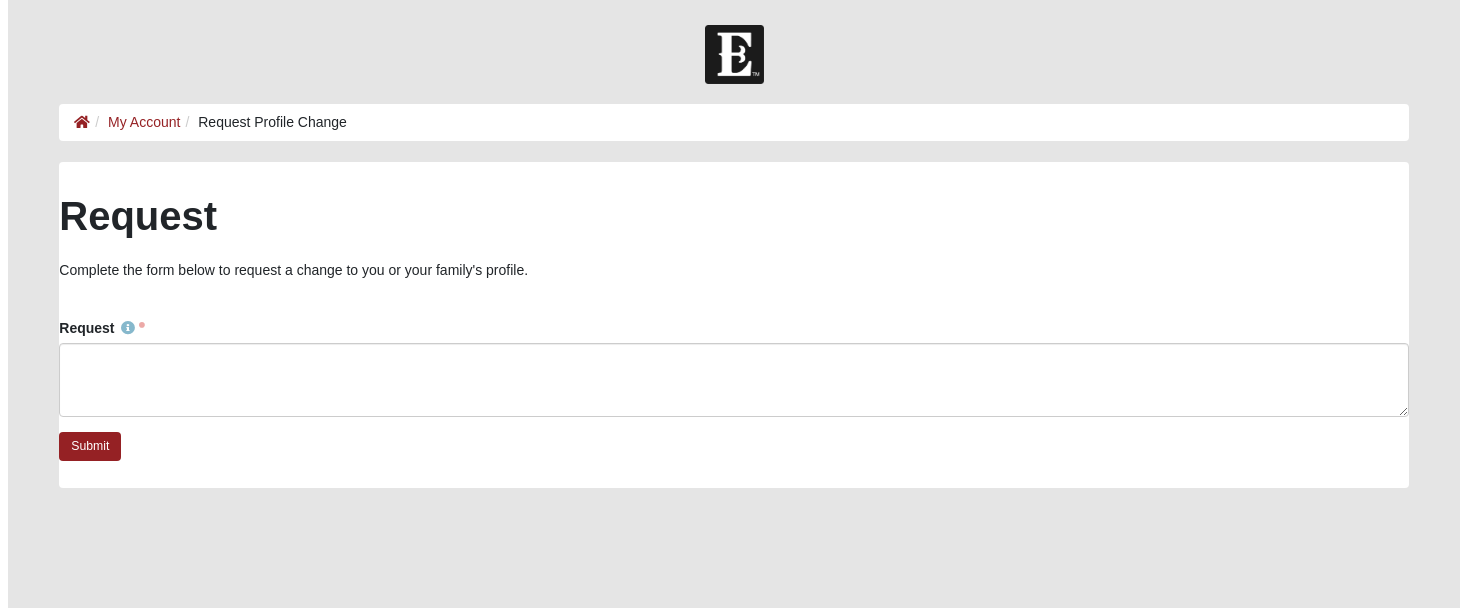 scroll, scrollTop: 0, scrollLeft: 0, axis: both 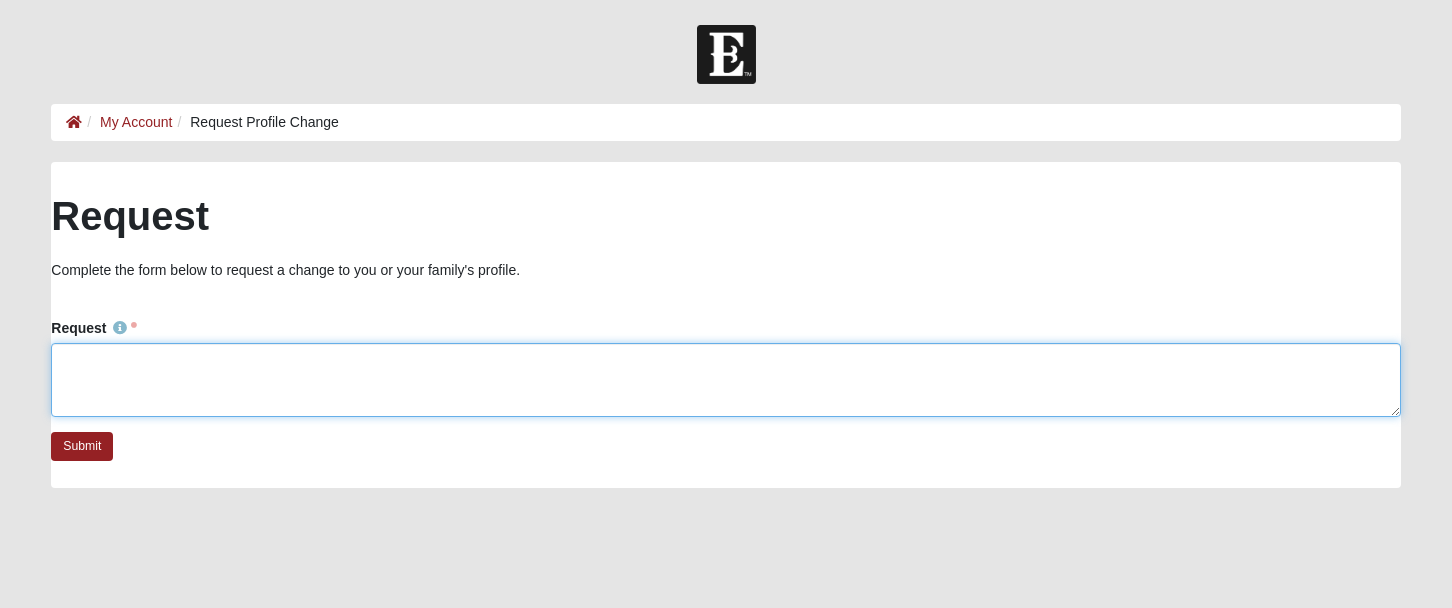 click on "Request" at bounding box center [725, 380] 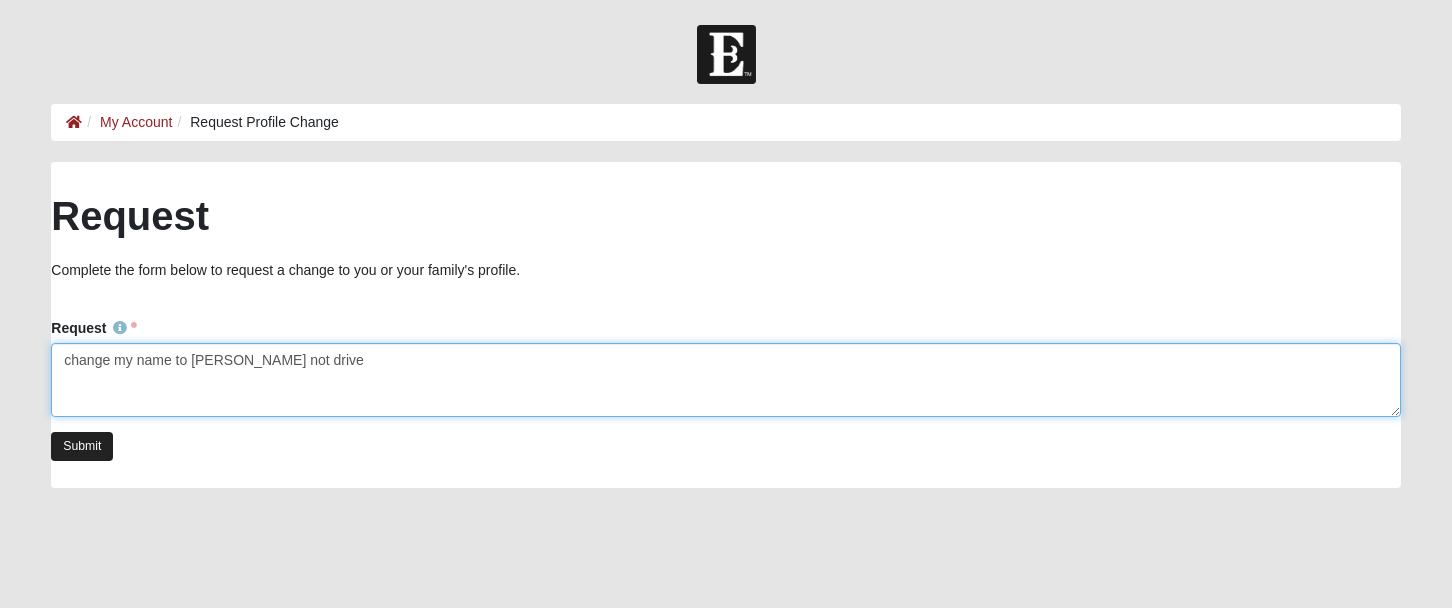 type on "change my name to Debi not drive" 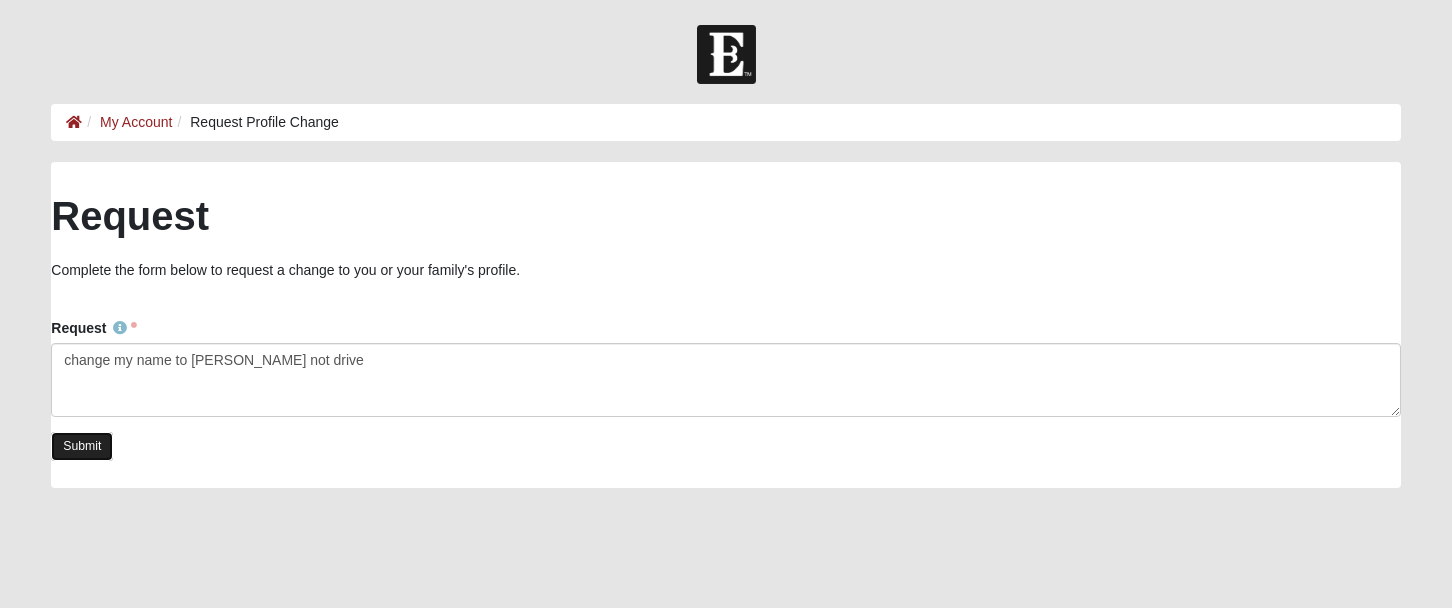 click on "Submit" at bounding box center [82, 446] 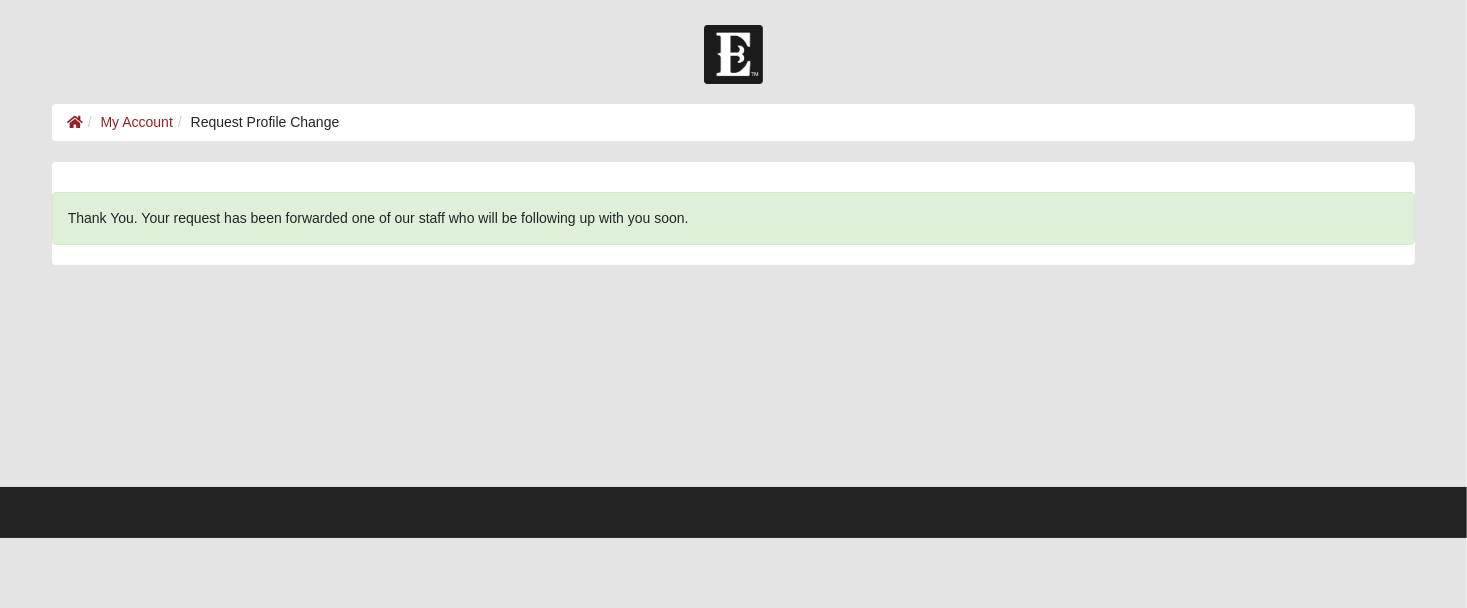 click on "Request Profile Change" at bounding box center (256, 122) 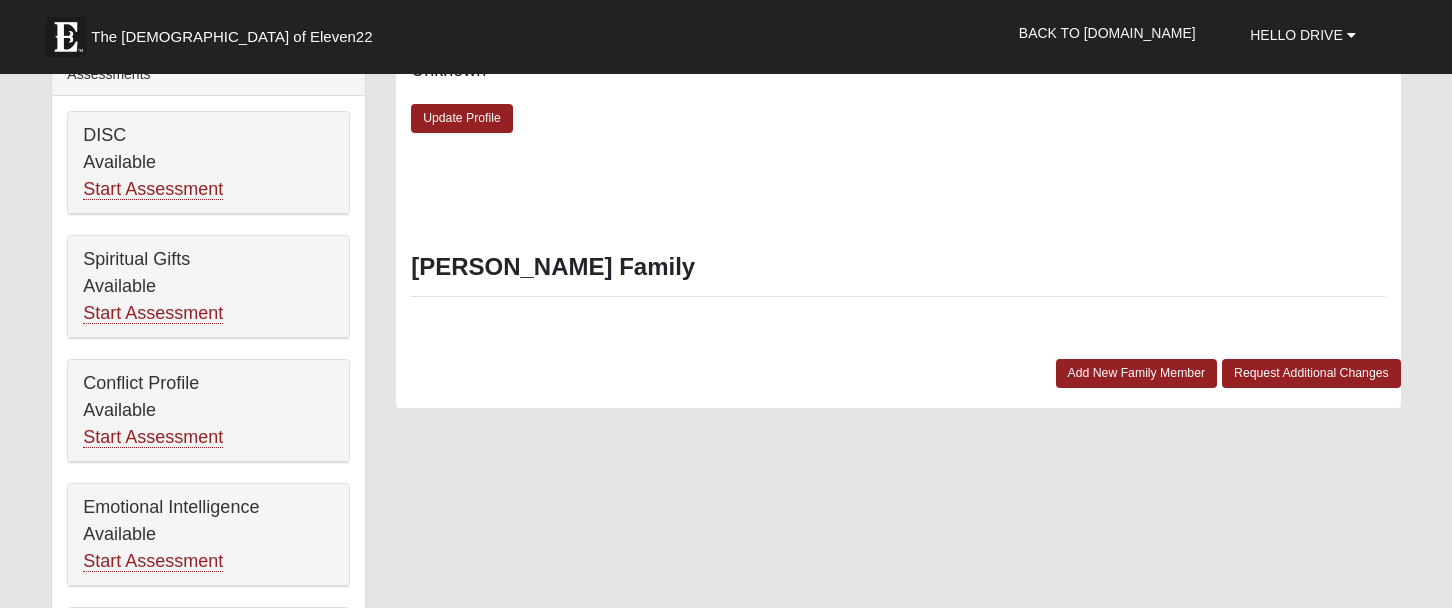 scroll, scrollTop: 821, scrollLeft: 0, axis: vertical 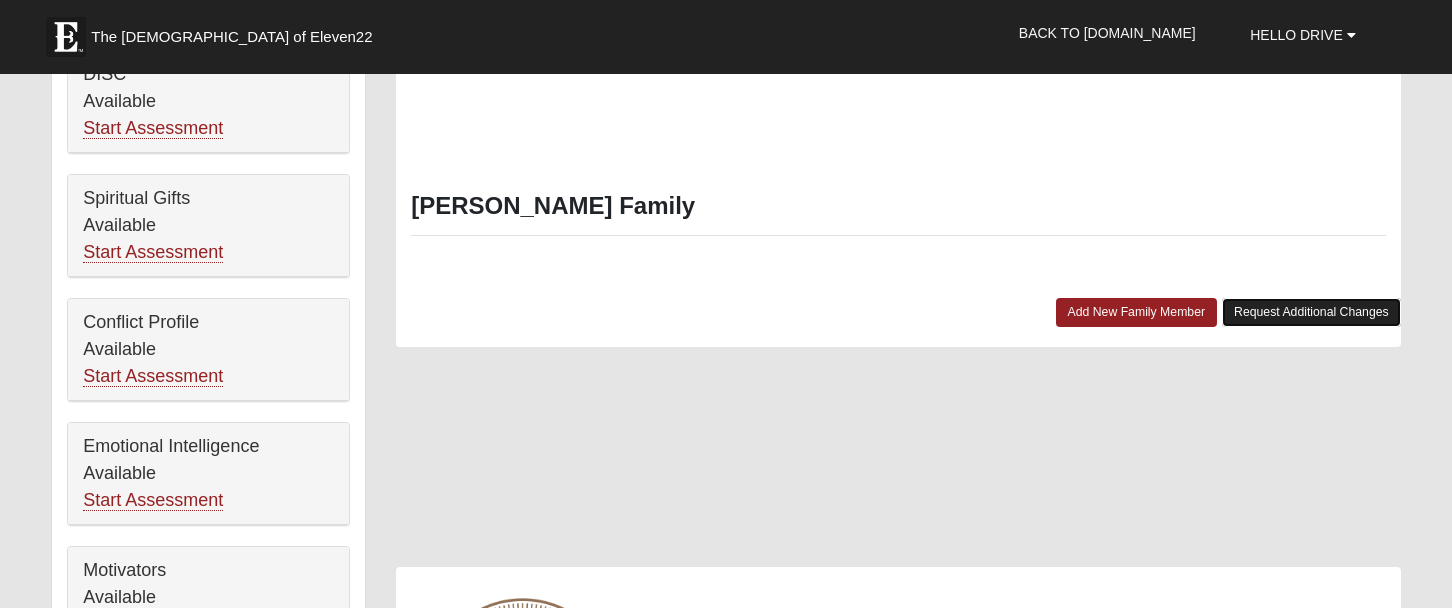 click on "Request Additional Changes" at bounding box center (1311, 312) 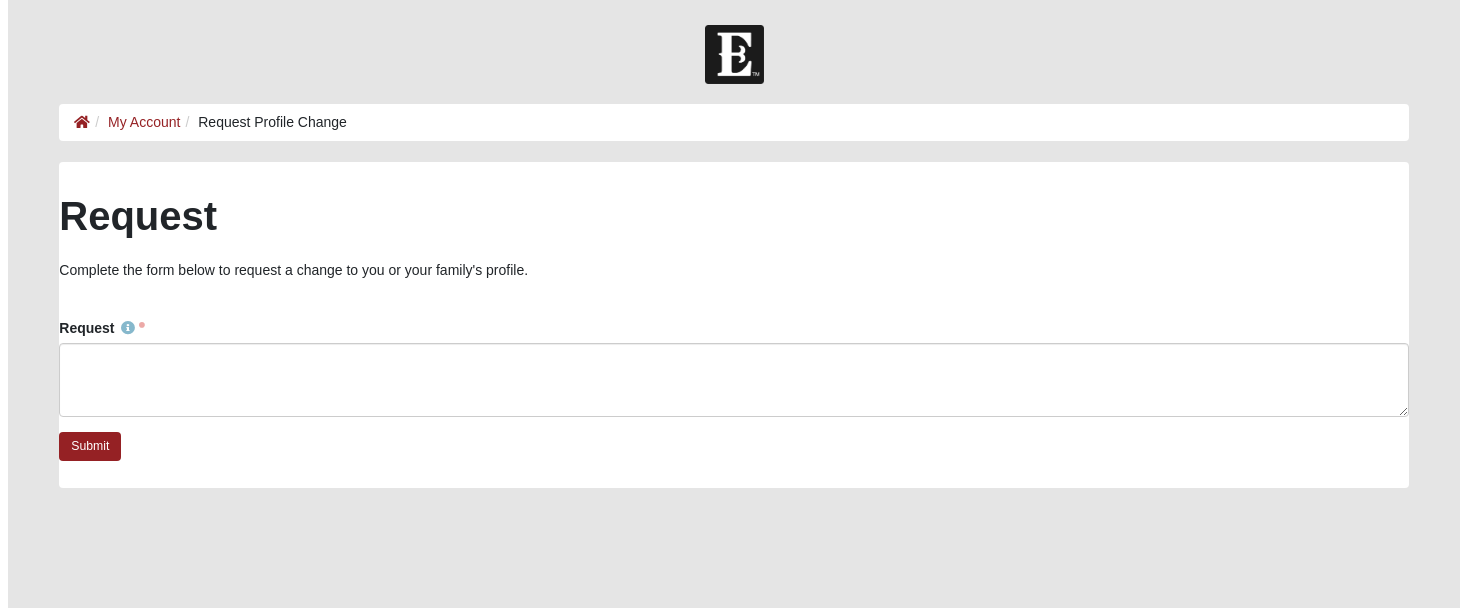 scroll, scrollTop: 0, scrollLeft: 0, axis: both 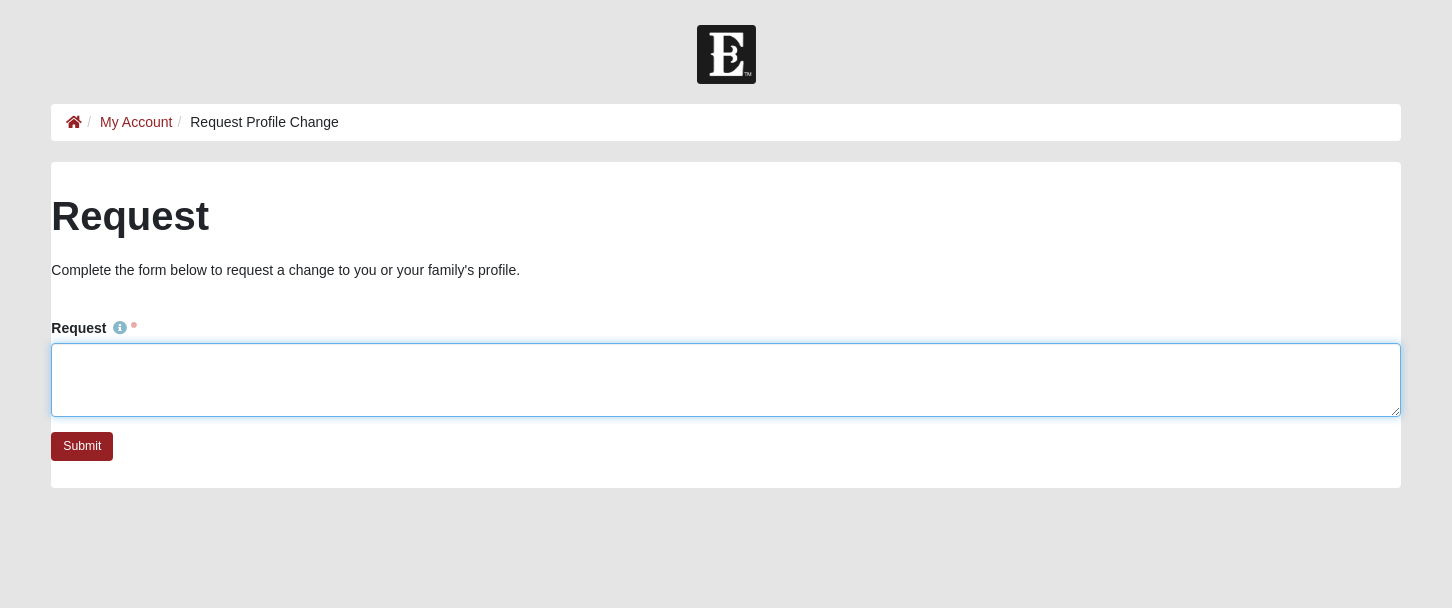 click on "Request" at bounding box center [725, 380] 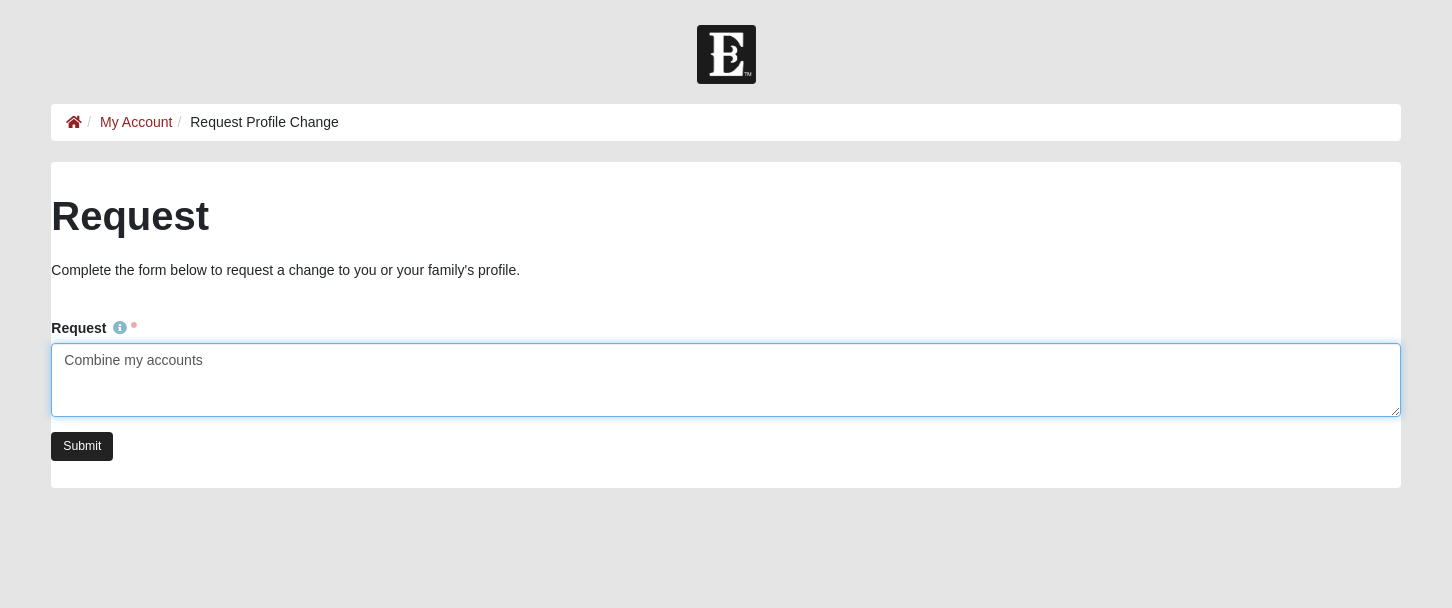 type on "Combine my accounts" 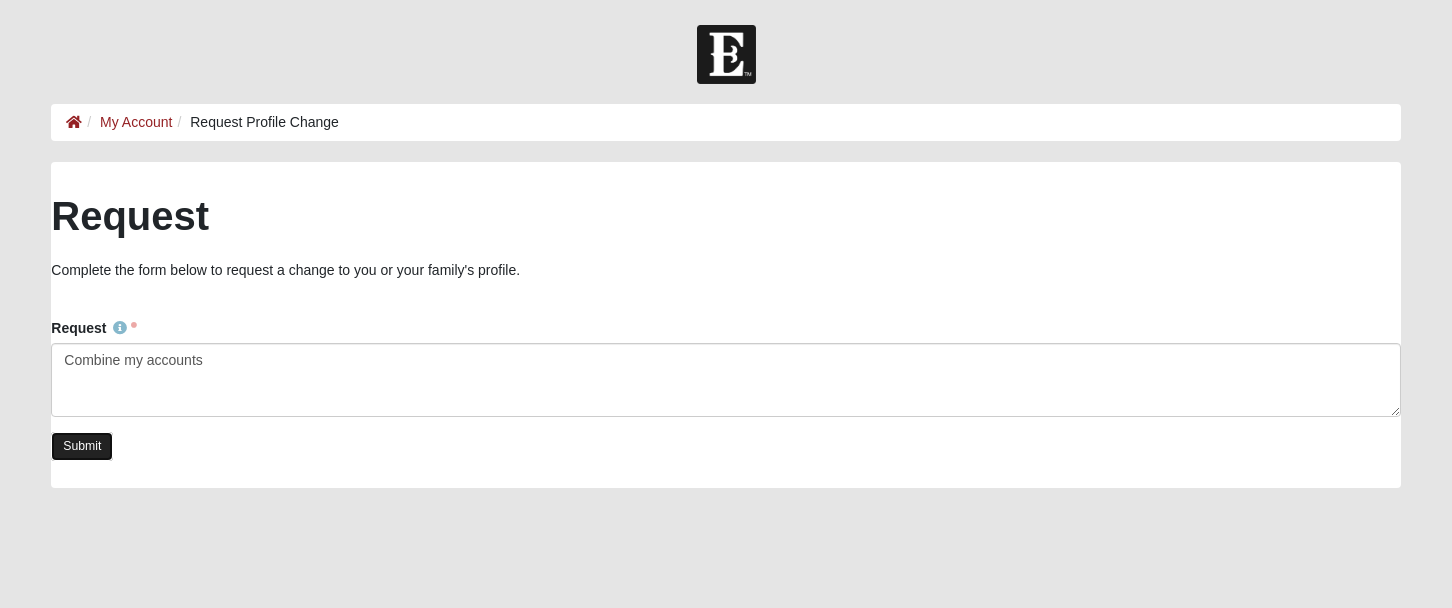 click on "Submit" at bounding box center [82, 446] 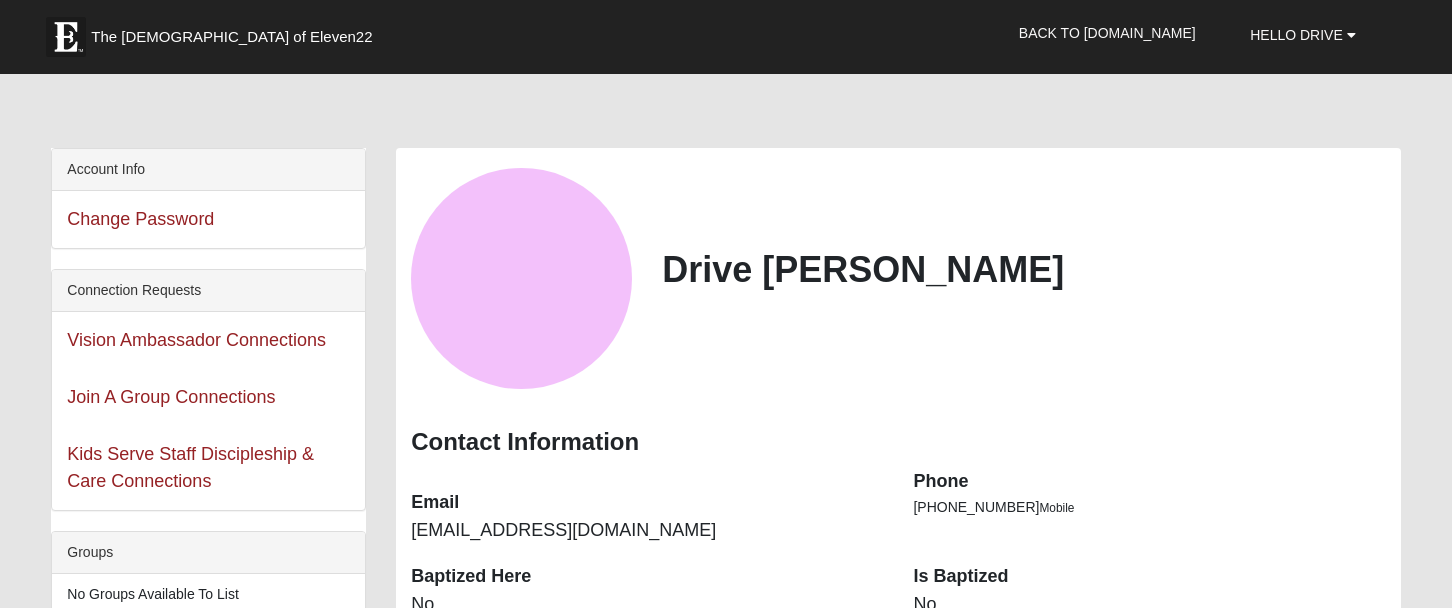 scroll, scrollTop: 0, scrollLeft: 0, axis: both 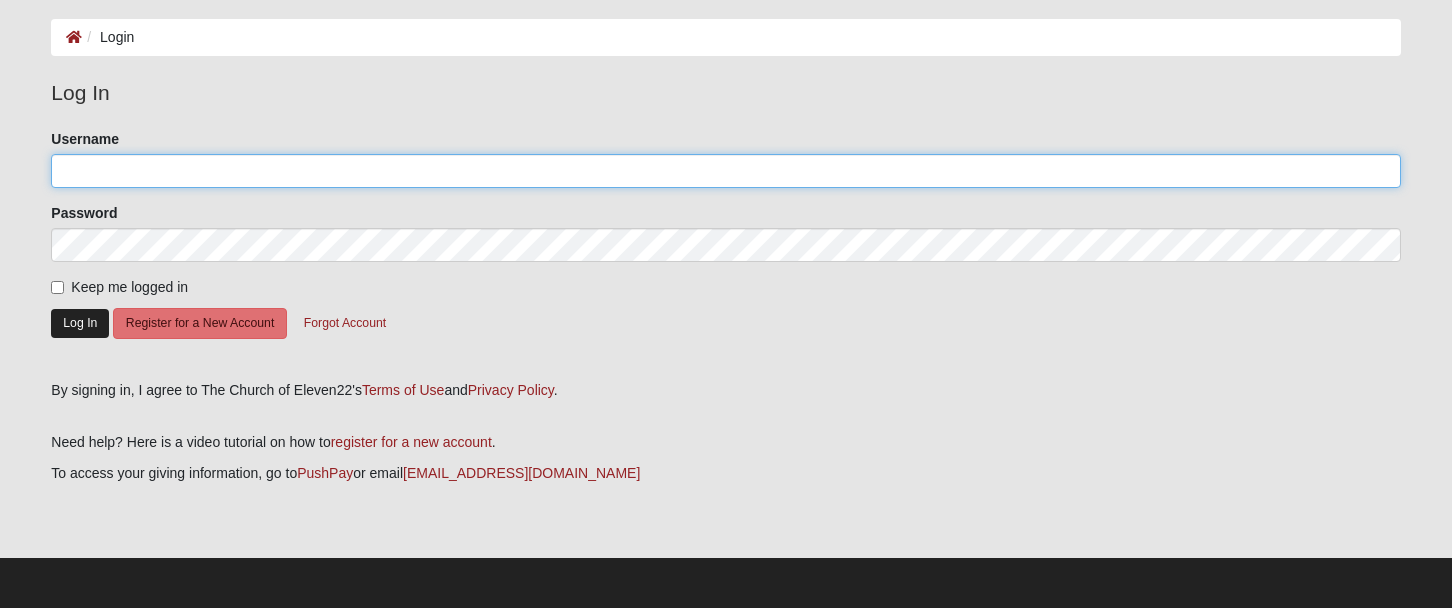 type on "[EMAIL_ADDRESS][DOMAIN_NAME]" 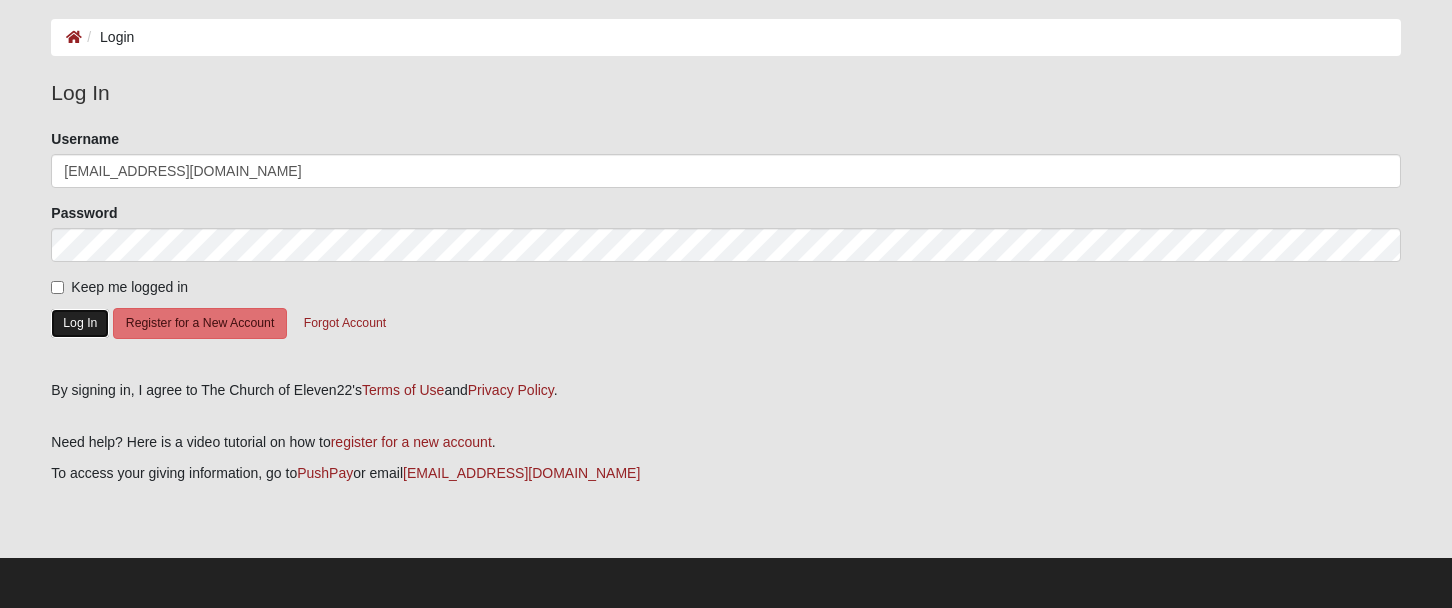 click on "Log In" 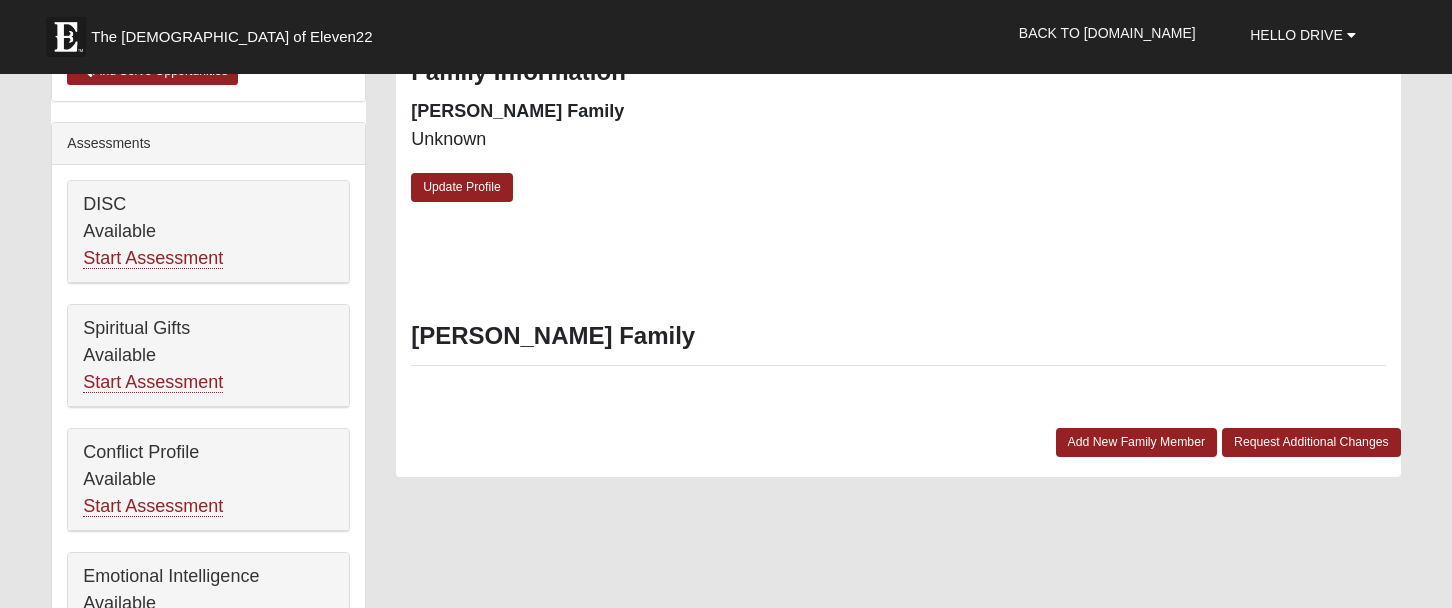 scroll, scrollTop: 633, scrollLeft: 0, axis: vertical 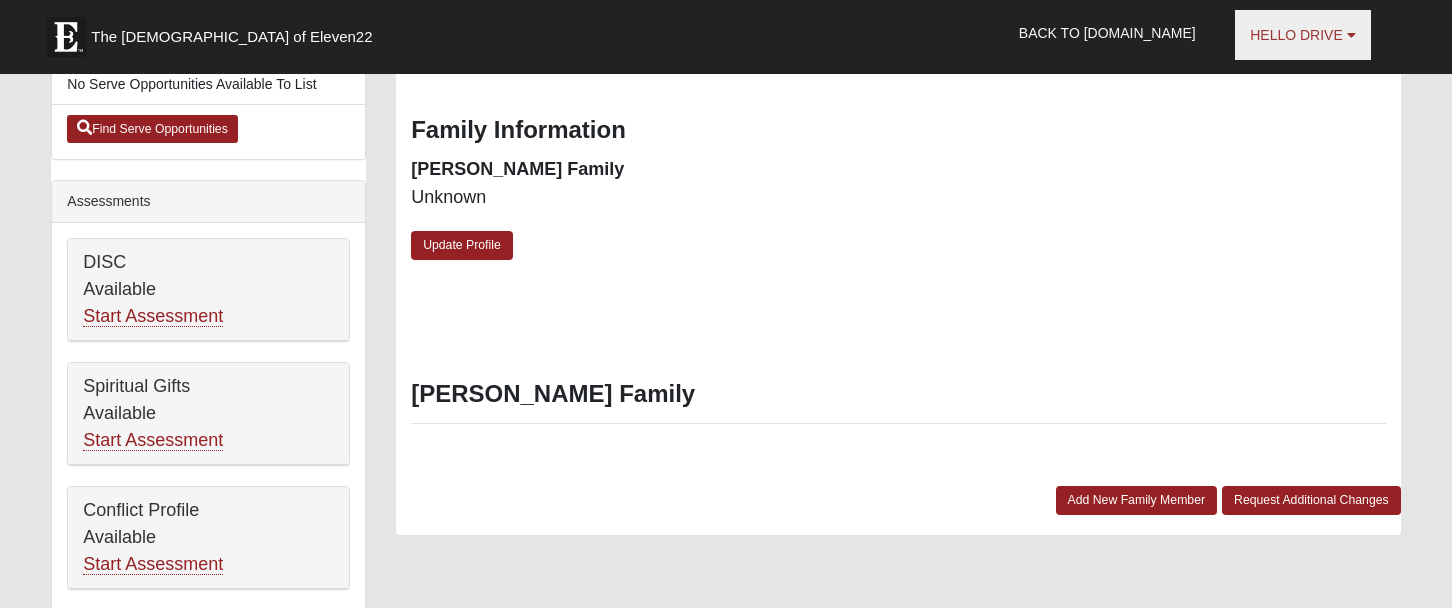 click at bounding box center (1351, 35) 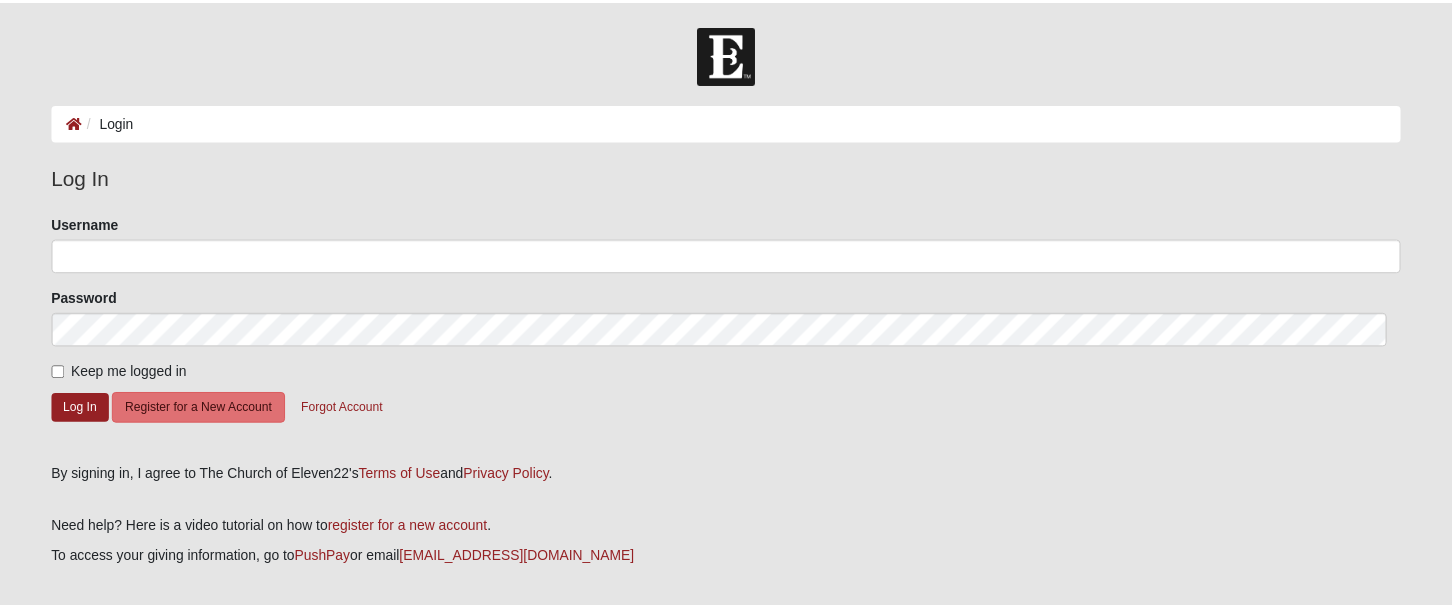 scroll, scrollTop: 85, scrollLeft: 0, axis: vertical 